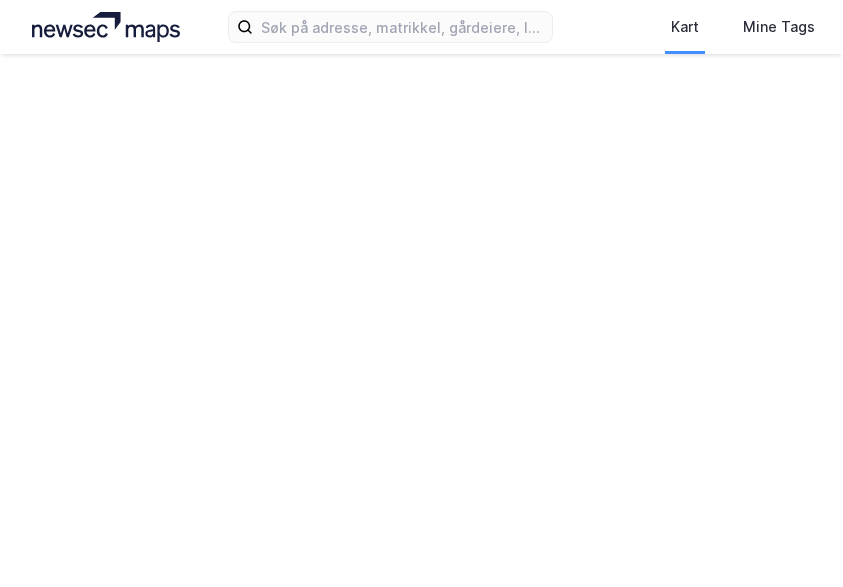scroll, scrollTop: 0, scrollLeft: 0, axis: both 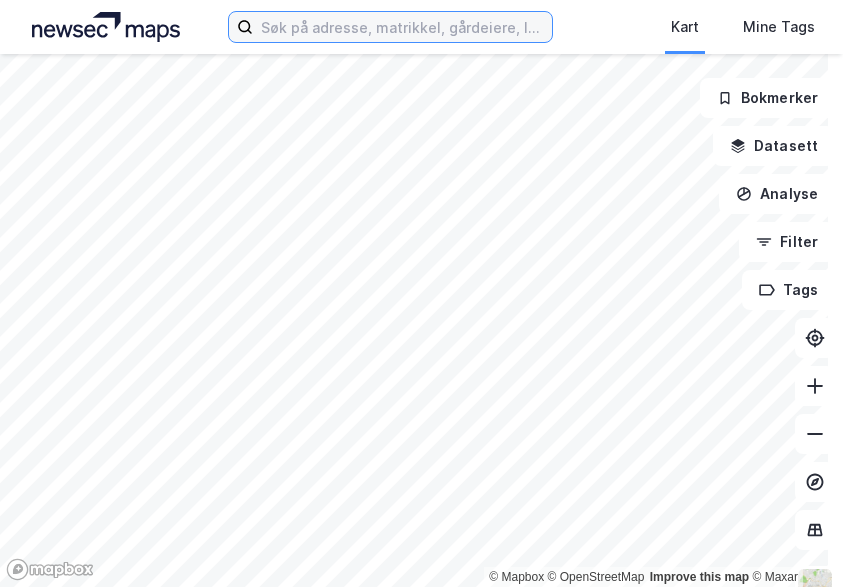 click at bounding box center [402, 27] 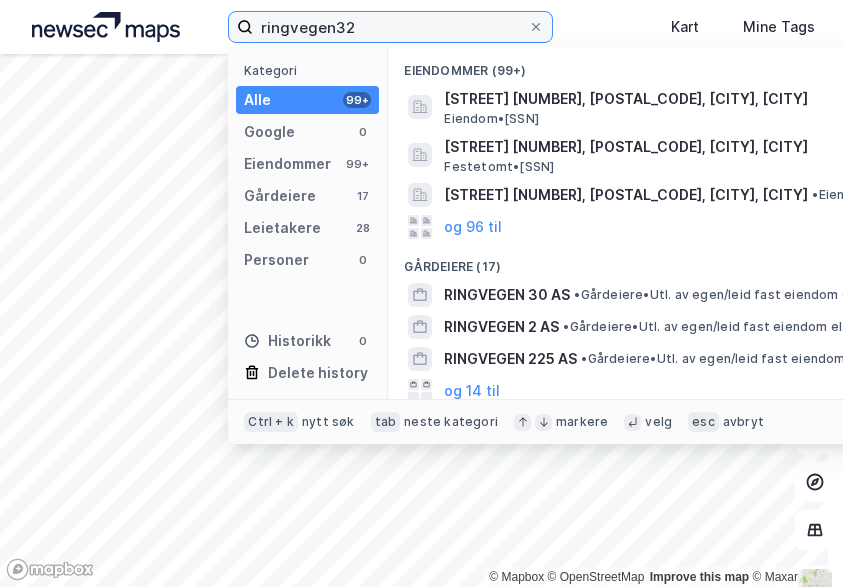 click on "ringvegen32" at bounding box center (390, 27) 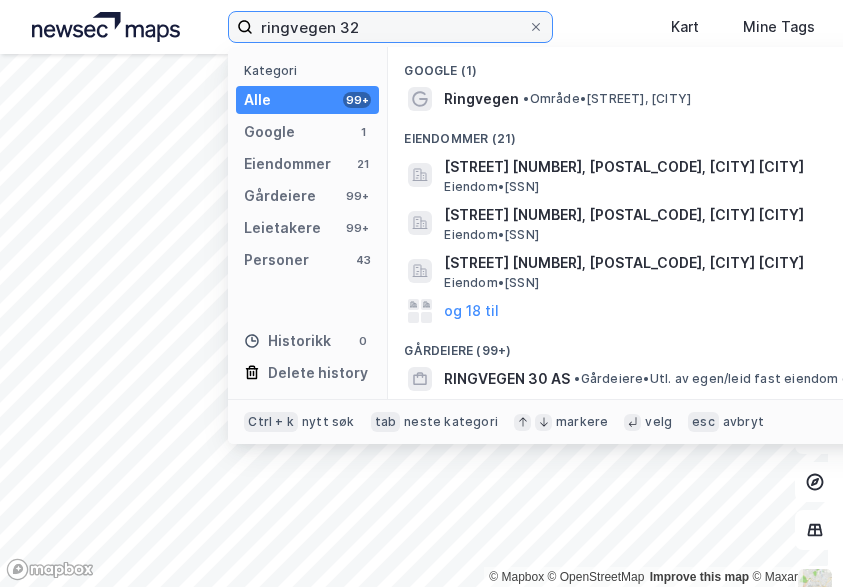 drag, startPoint x: 422, startPoint y: 32, endPoint x: 115, endPoint y: 15, distance: 307.47034 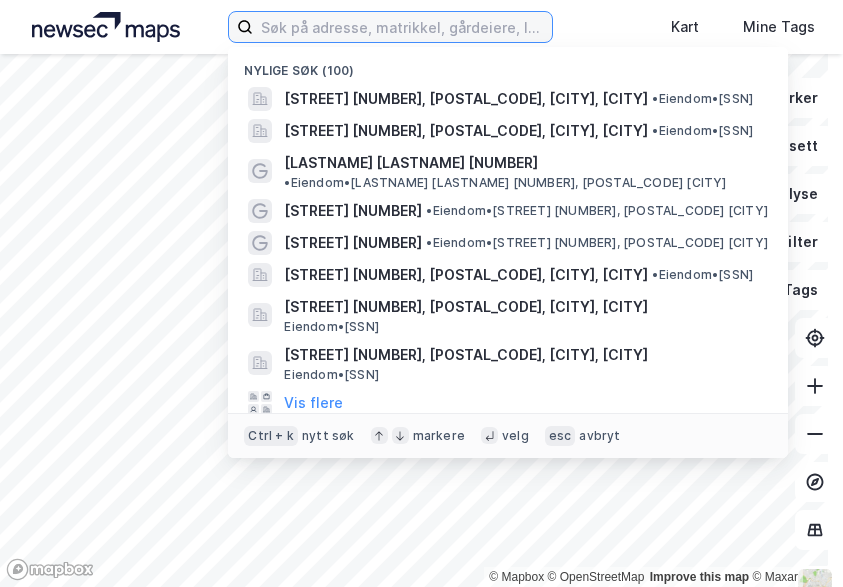 type 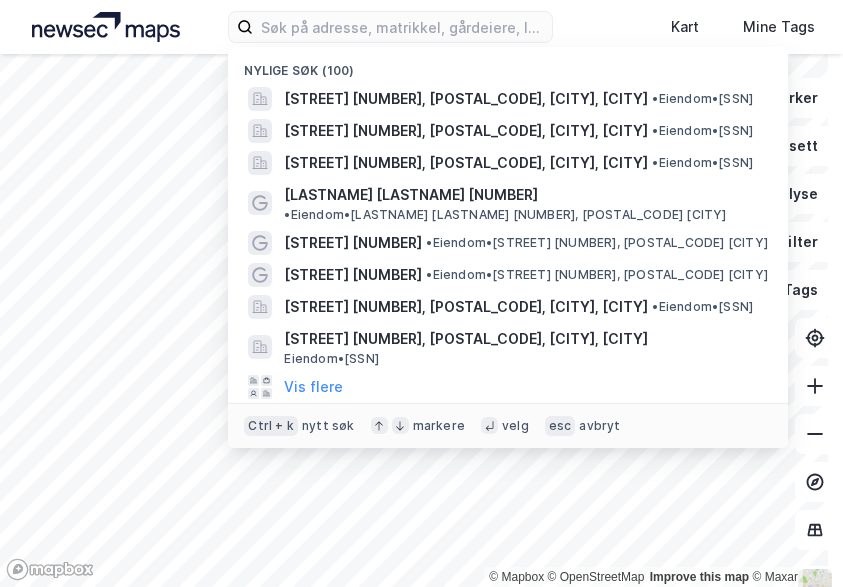 click at bounding box center [390, 27] 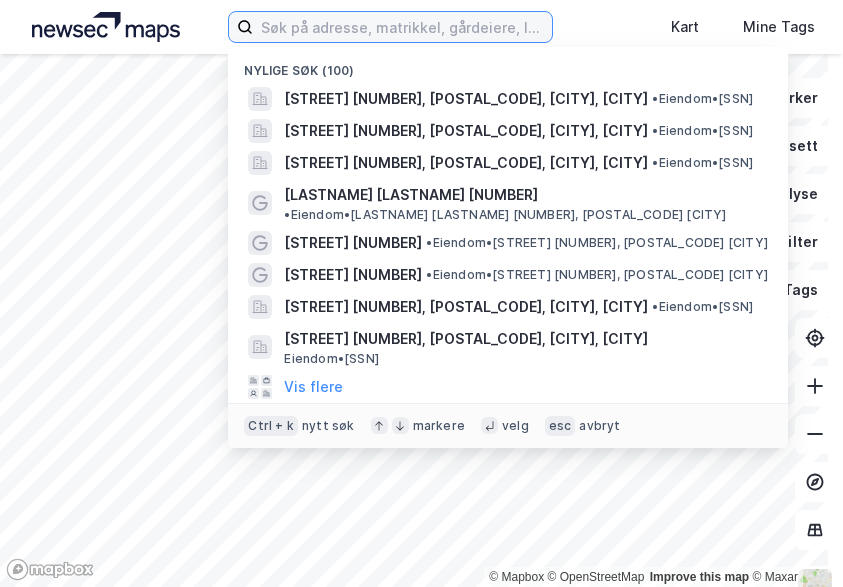 click at bounding box center (402, 27) 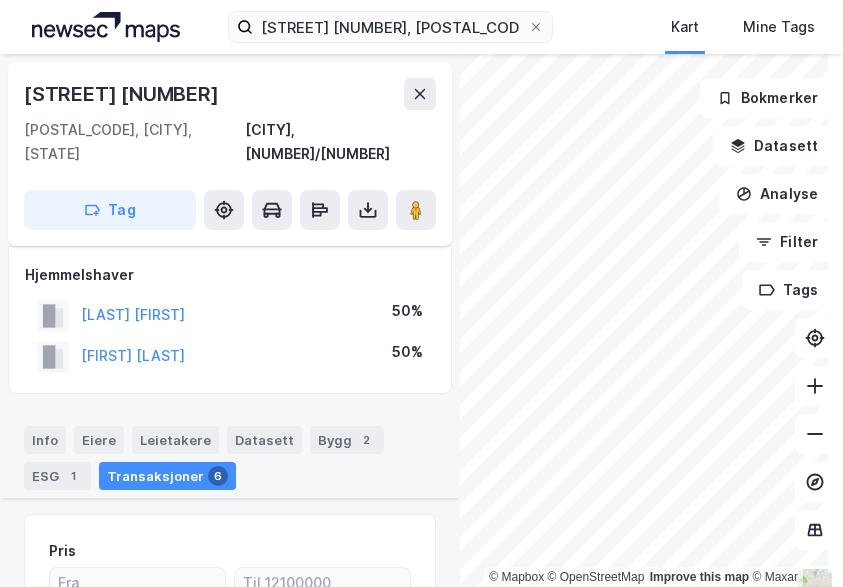 scroll, scrollTop: 0, scrollLeft: 0, axis: both 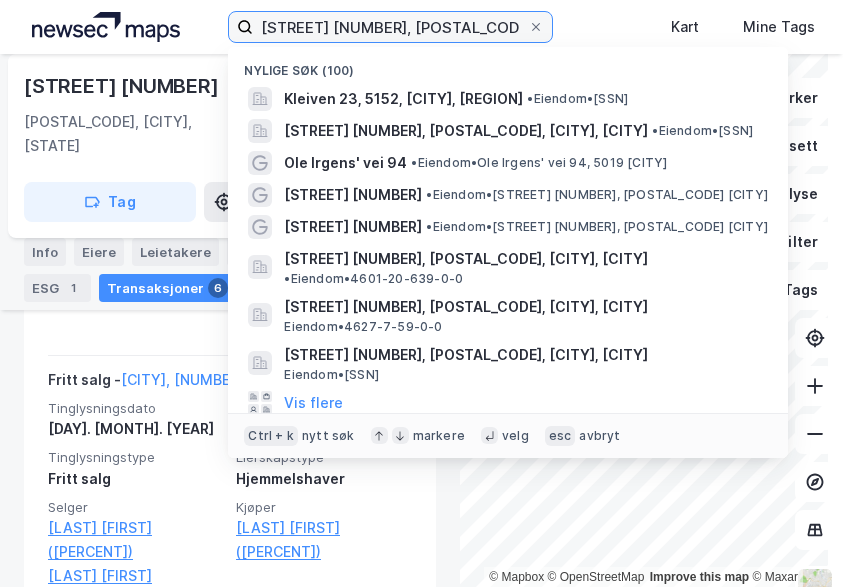 drag, startPoint x: 0, startPoint y: 0, endPoint x: 100, endPoint y: -4, distance: 100.07997 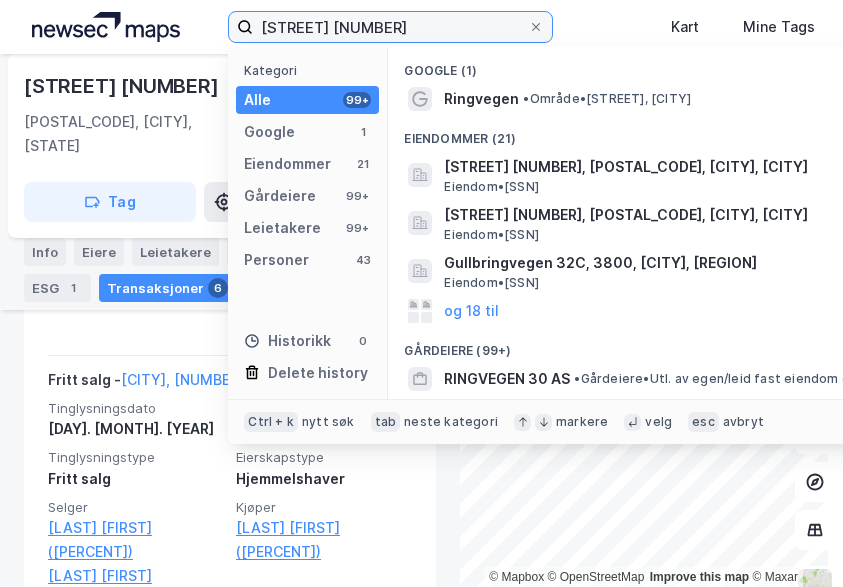 click on "[STREET] [NUMBER]" at bounding box center (390, 27) 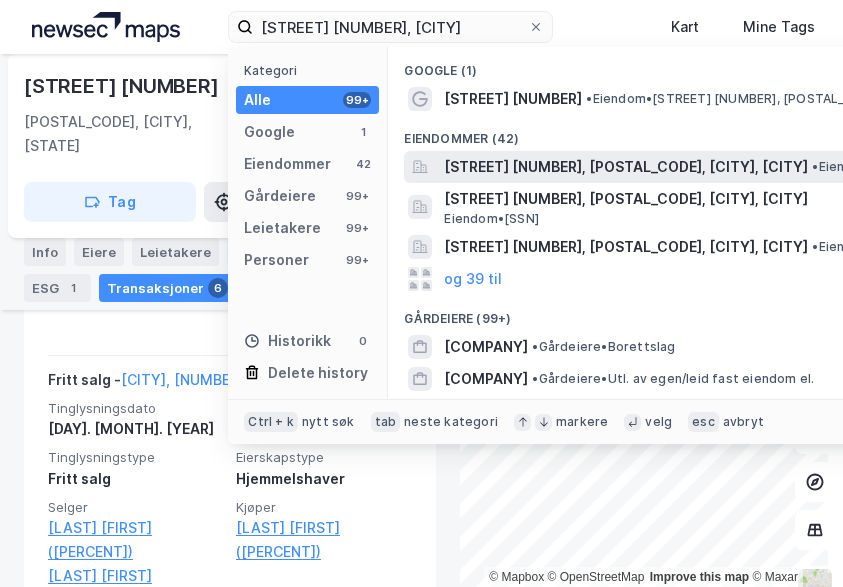 click on "[STREET] [NUMBER], [POSTAL_CODE], [CITY], [CITY]" at bounding box center [626, 167] 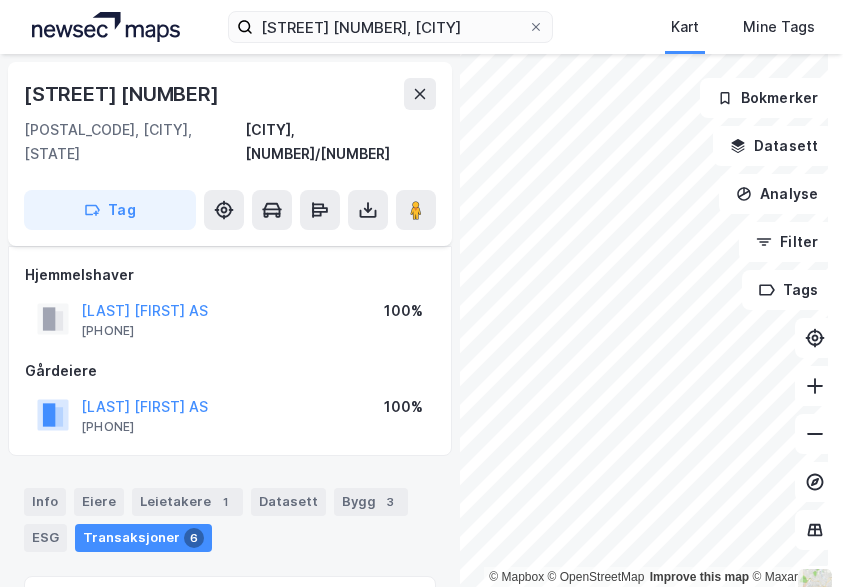 scroll, scrollTop: 339, scrollLeft: 0, axis: vertical 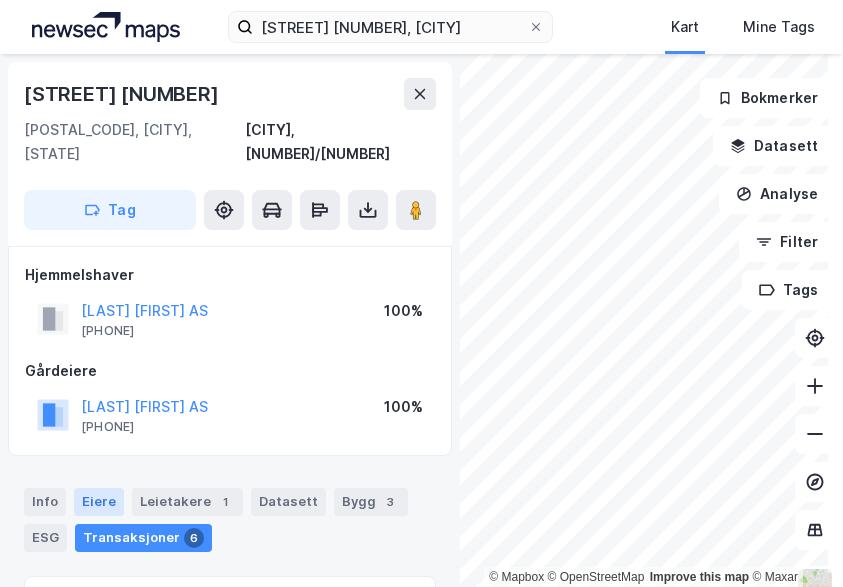 click on "Eiere" at bounding box center (99, 502) 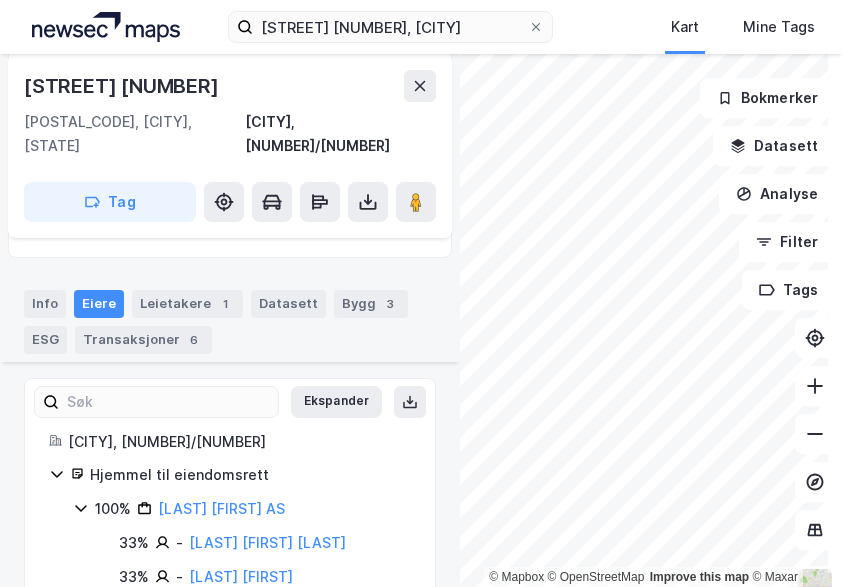 scroll, scrollTop: 160, scrollLeft: 0, axis: vertical 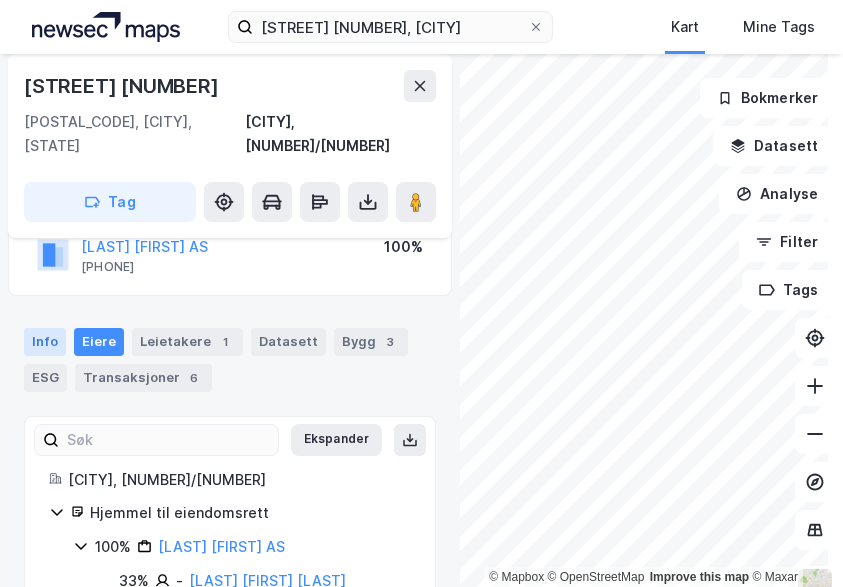 click on "Info" at bounding box center (45, 342) 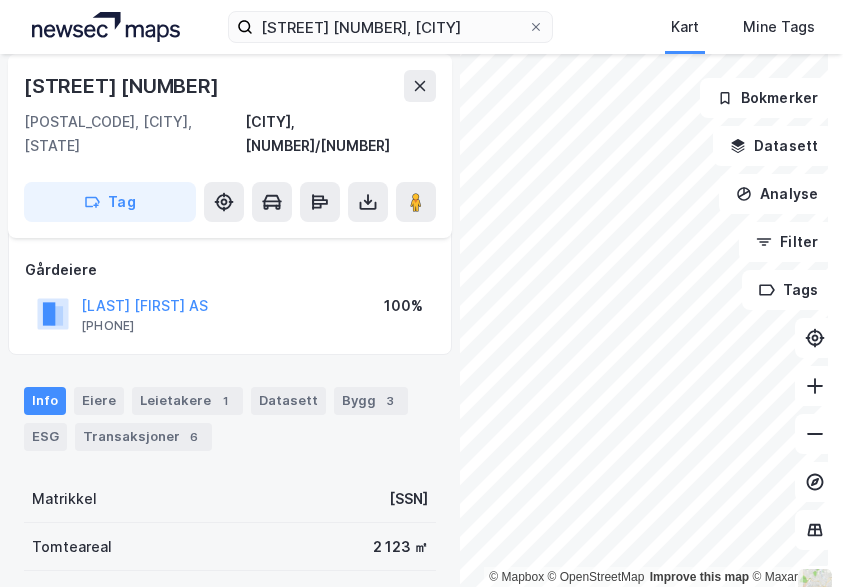 scroll, scrollTop: 201, scrollLeft: 0, axis: vertical 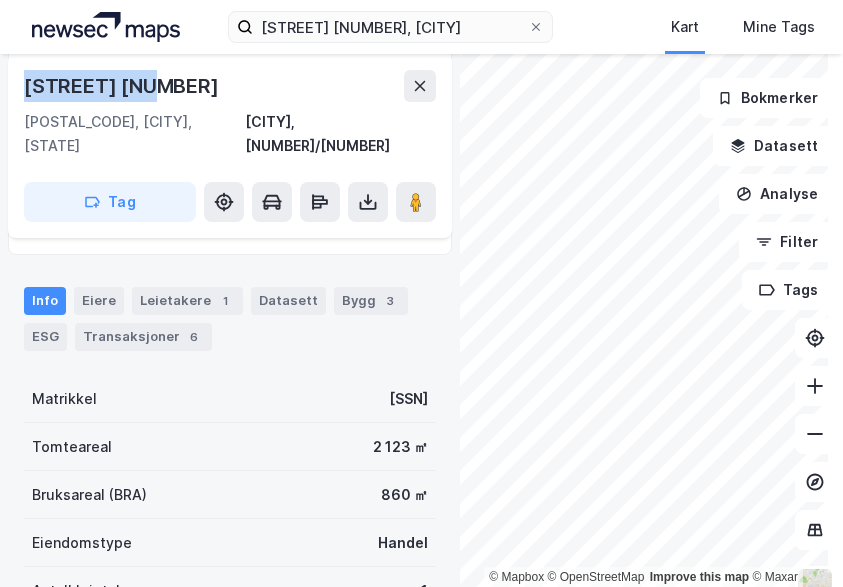 drag, startPoint x: 155, startPoint y: 88, endPoint x: 10, endPoint y: 87, distance: 145.00345 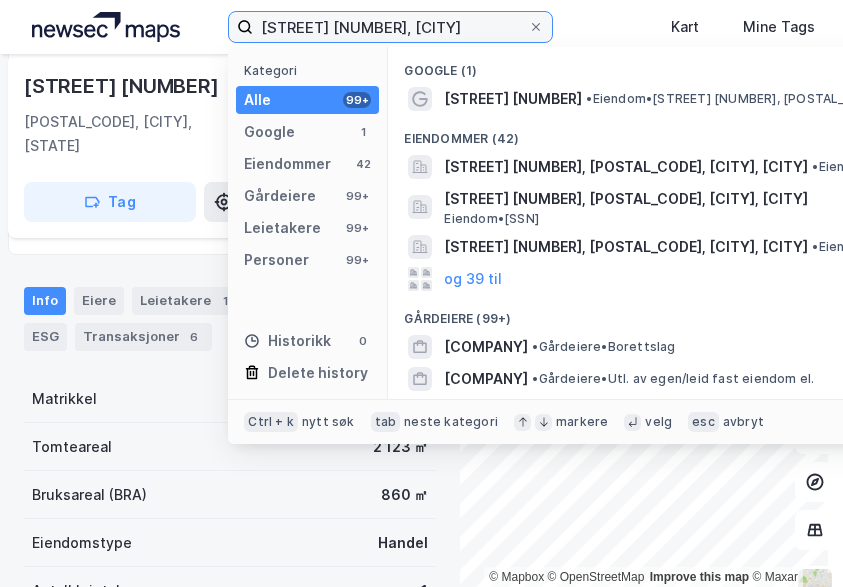 drag, startPoint x: 425, startPoint y: 26, endPoint x: 14, endPoint y: 21, distance: 411.03043 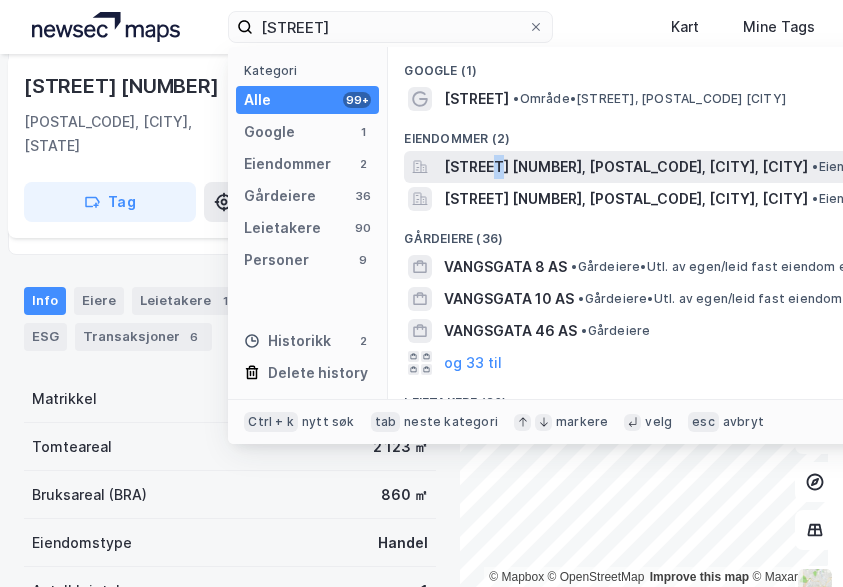 click on "[STREET] [NUMBER], [POSTAL_CODE], [CITY], [CITY]  •  [CATEGORY]  •  [SSN]" at bounding box center [668, 167] 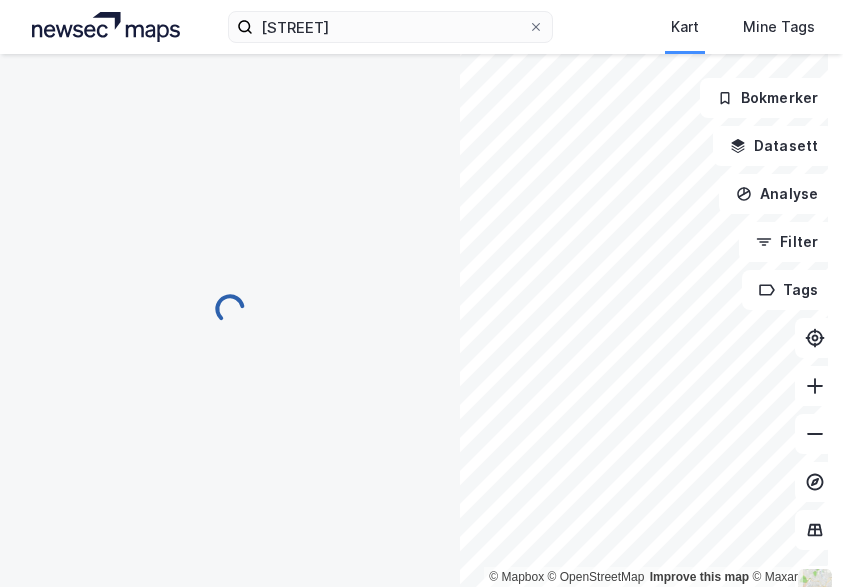 scroll, scrollTop: 201, scrollLeft: 0, axis: vertical 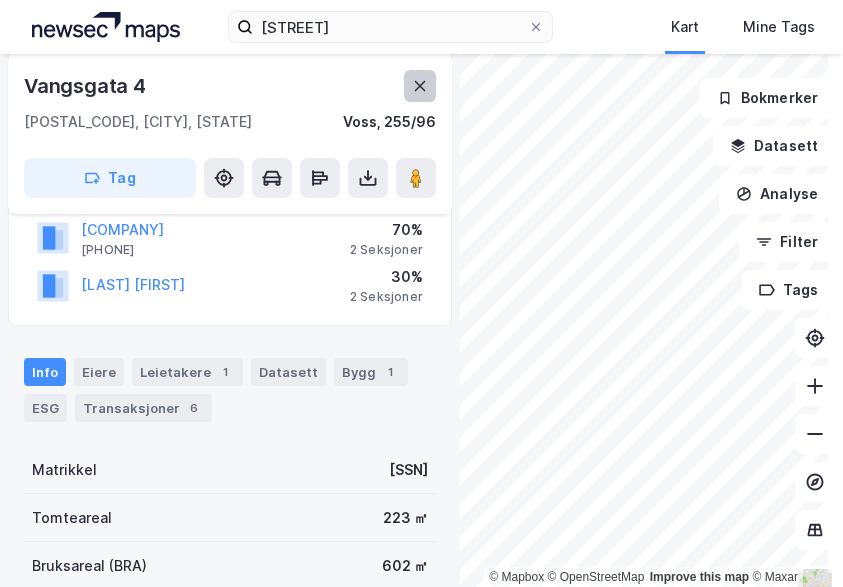 click 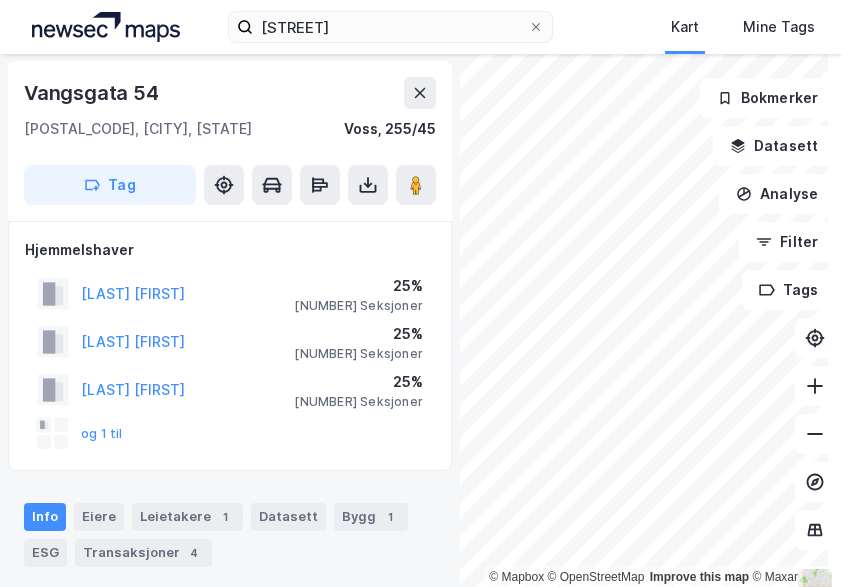scroll, scrollTop: 0, scrollLeft: 0, axis: both 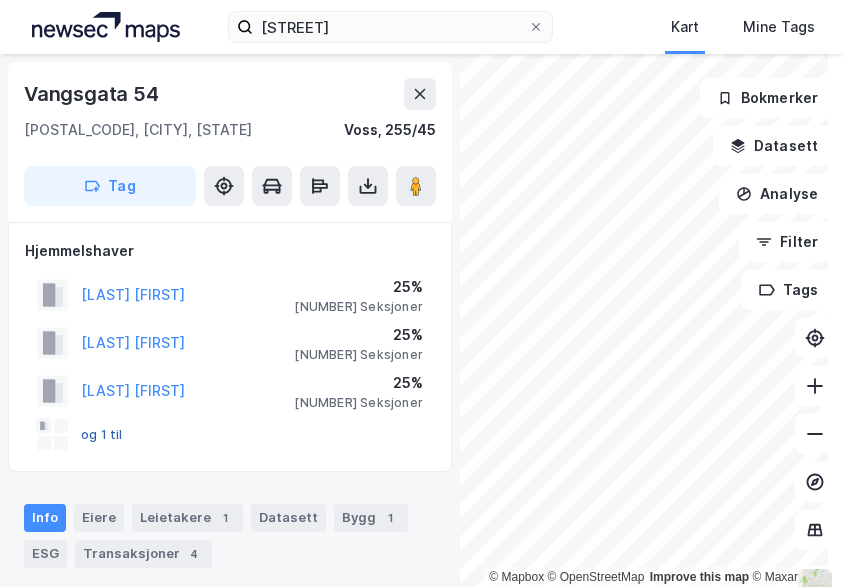 click on "og 1 til" at bounding box center [0, 0] 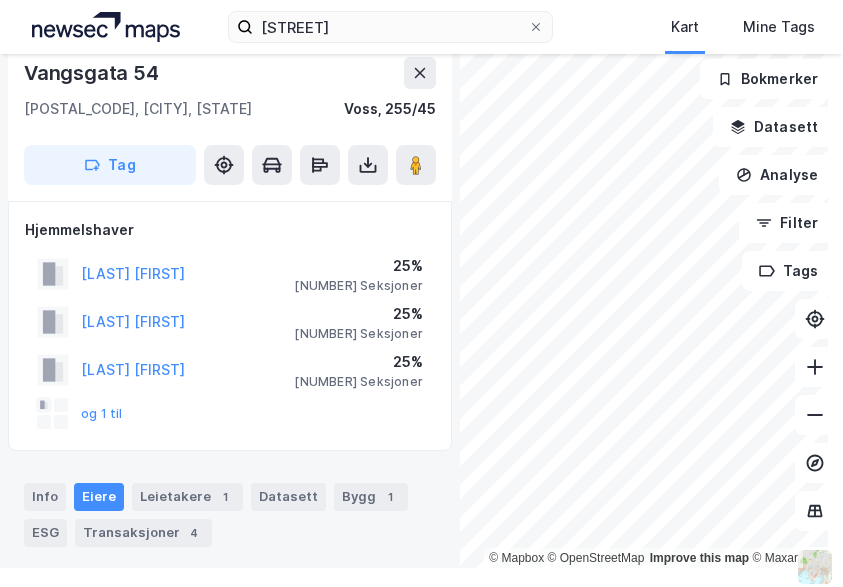 scroll, scrollTop: 0, scrollLeft: 0, axis: both 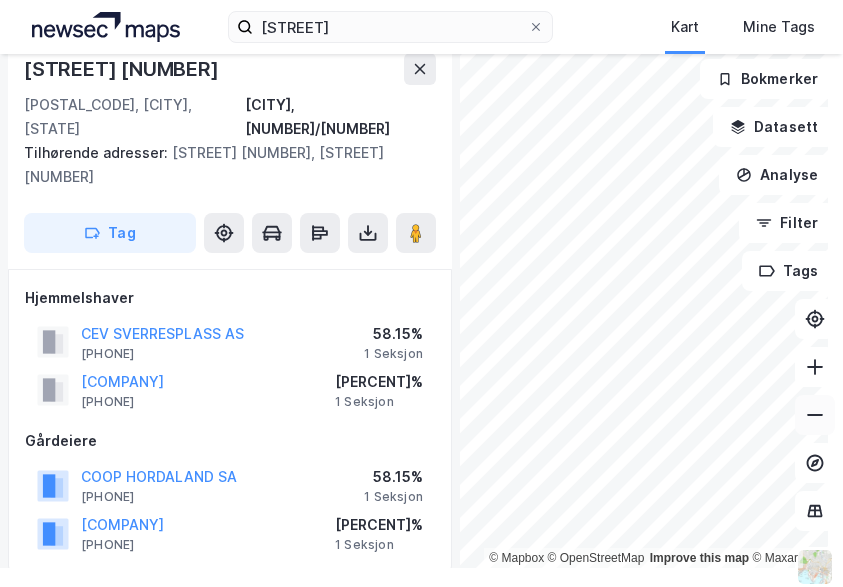 click 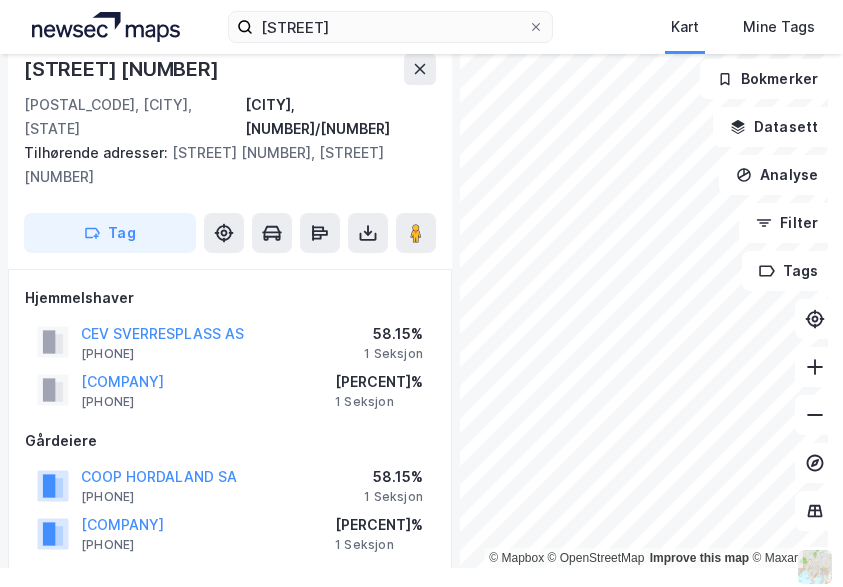 click on "© Mapbox   © OpenStreetMap   Improve this map   © Maxar [STREET] [NUMBER] [POSTAL_CODE], [CITY], [STATE] [CITY], [NUMBER]/[NUMBER] Tilhørende adresser:   [STREET] [NUMBER] Tag Hjemmelshaver [COMPANY] [PHONE] [PERCENT]% 1 Seksjon [COMPANY] [PHONE] [PERCENT]% 1 Seksjon Gårdeiere [COMPANY] [PHONE] [PERCENT]% 1 Seksjon [COMPANY] [PHONE] [PERCENT]% 1 Seksjon Info Eiere Leietakere 6 Datasett Bygg 1 ESG 11 Transaksjoner 63 Ekspander [CITY], [NUMBER]/[NUMBER] Seksjoner  ( 2 ) Seksjon  # 1  -  [CATEGORY]  -  [PERCENT]% Seksjon  # 2  -  [CATEGORY]  -  [PERCENT]% Bokmerker Datasett Analyse Filter Tags" at bounding box center (421, 301) 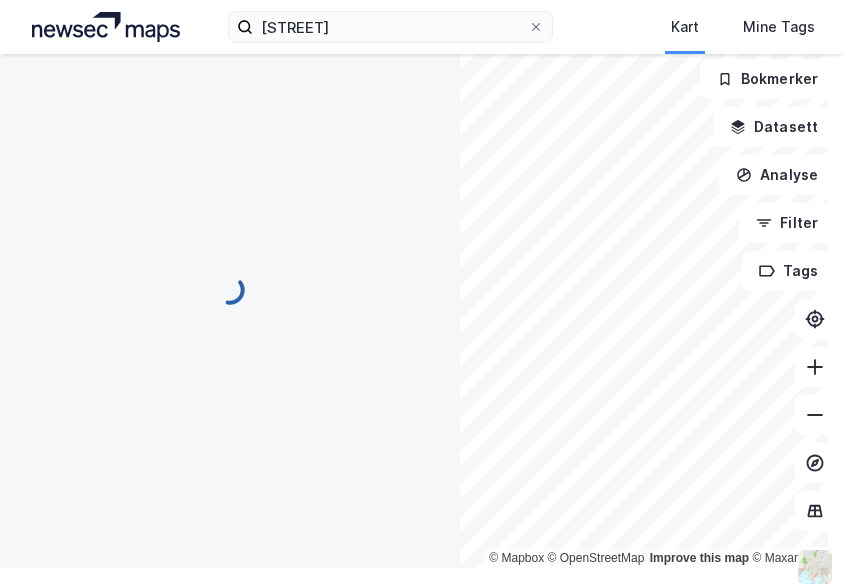 scroll, scrollTop: 6, scrollLeft: 0, axis: vertical 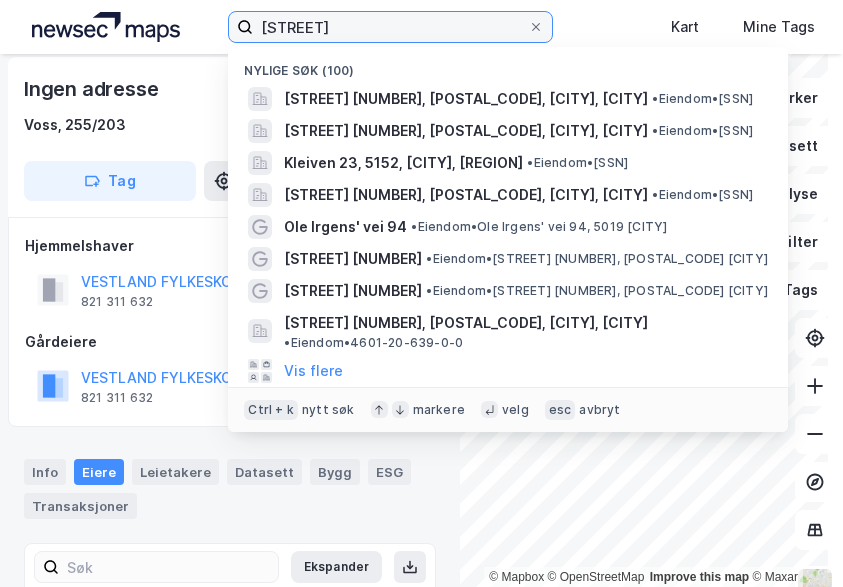 drag, startPoint x: 349, startPoint y: 23, endPoint x: 200, endPoint y: 11, distance: 149.48244 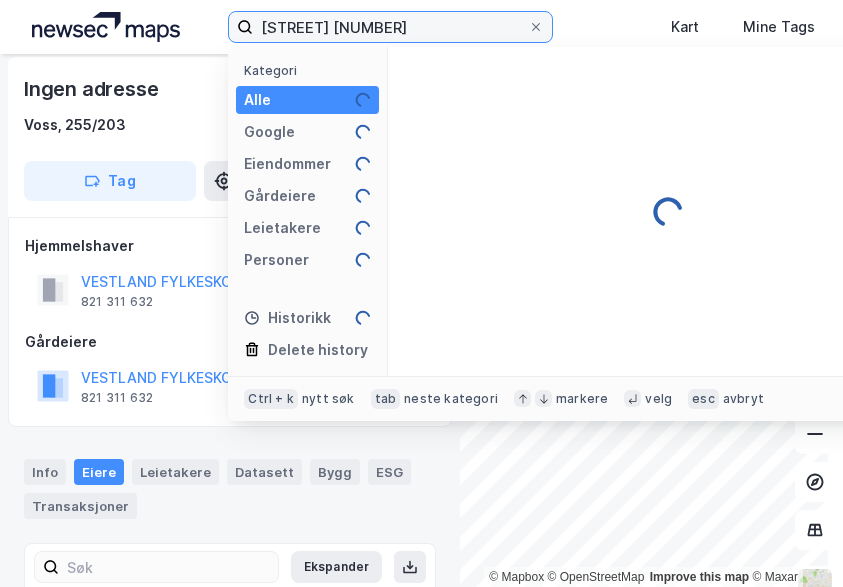 type on "[STREET] [NUMBER]" 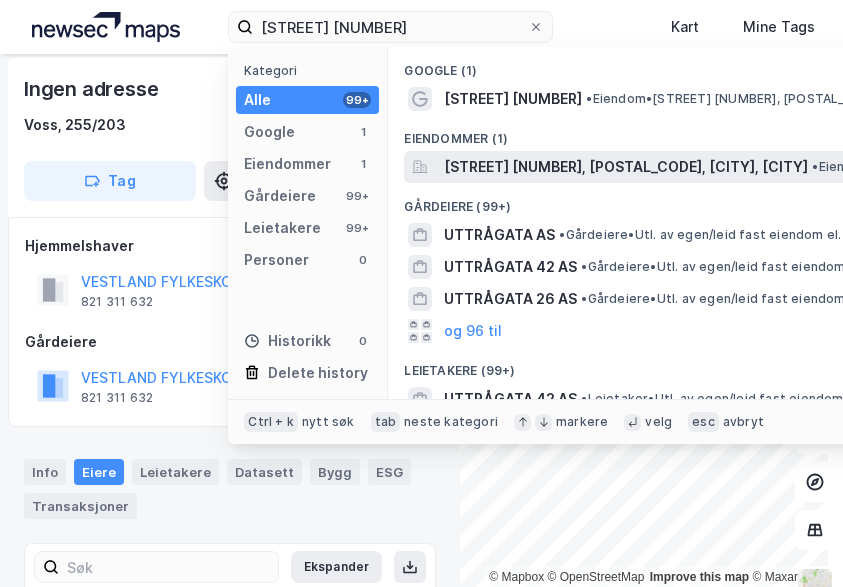 click on "[STREET] [NUMBER], [POSTAL_CODE], [CITY], [CITY]" at bounding box center [626, 167] 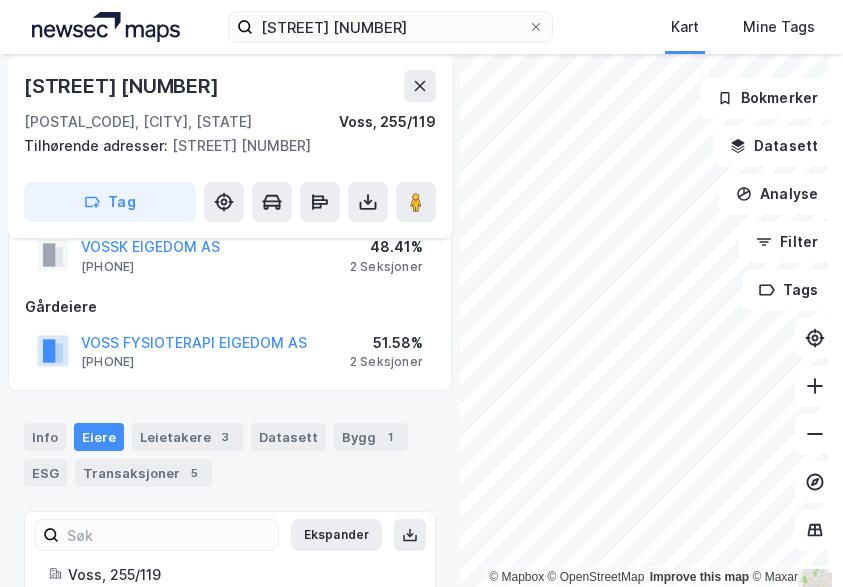 scroll, scrollTop: 39, scrollLeft: 0, axis: vertical 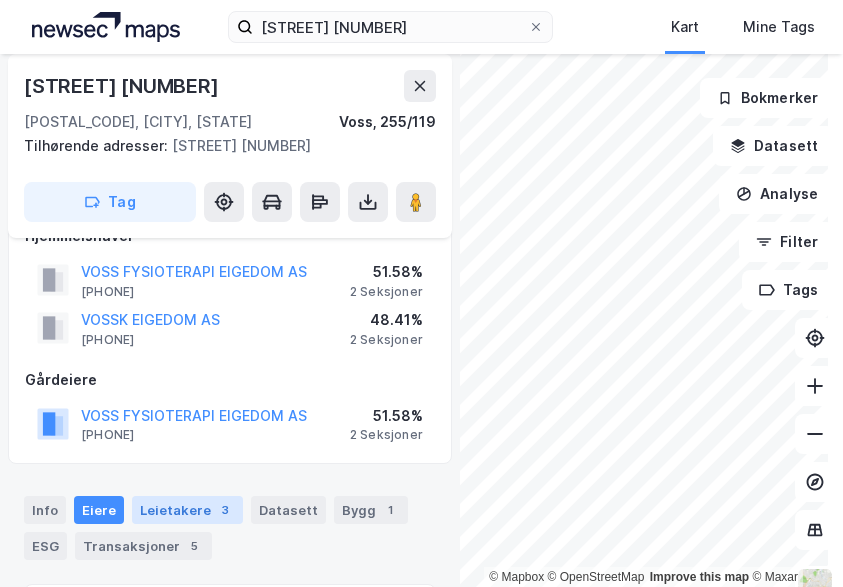 click on "Leietakere 3" at bounding box center [187, 510] 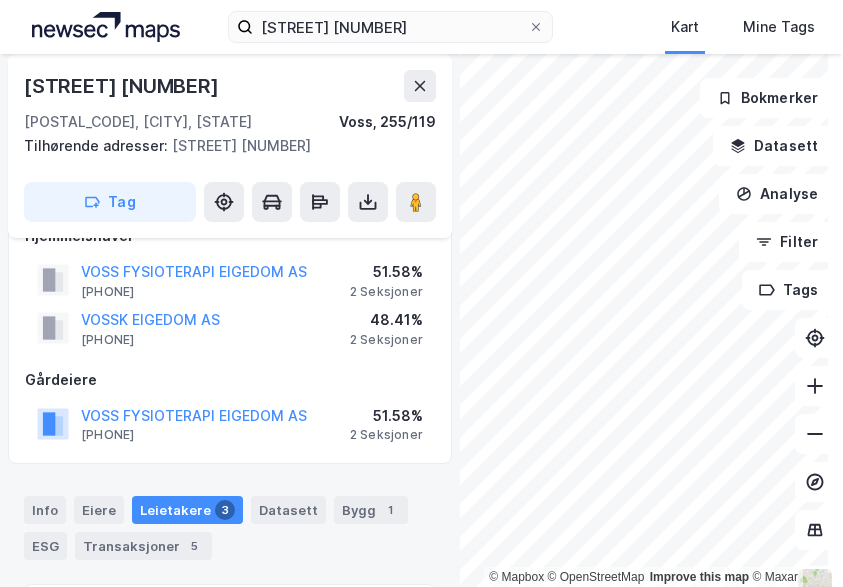 click on "Leietakere 3" at bounding box center (187, 510) 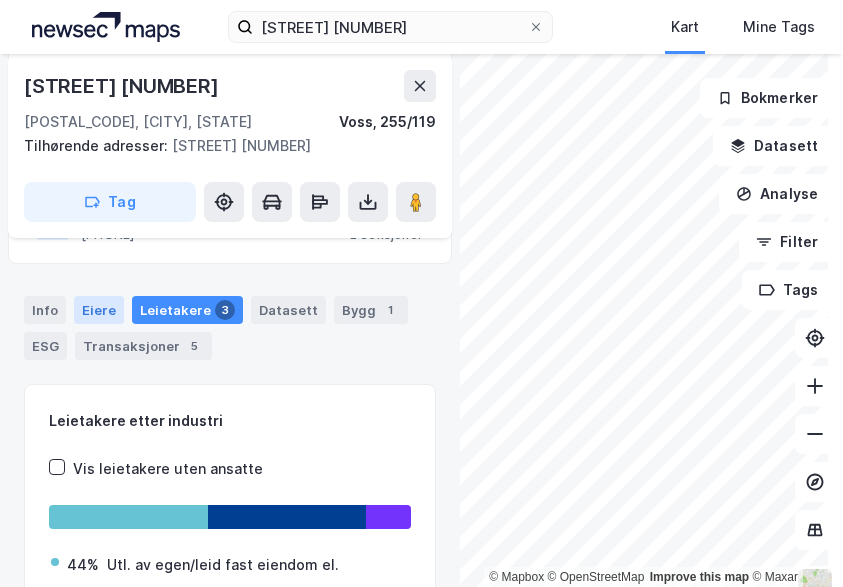 click on "Eiere" at bounding box center (99, 310) 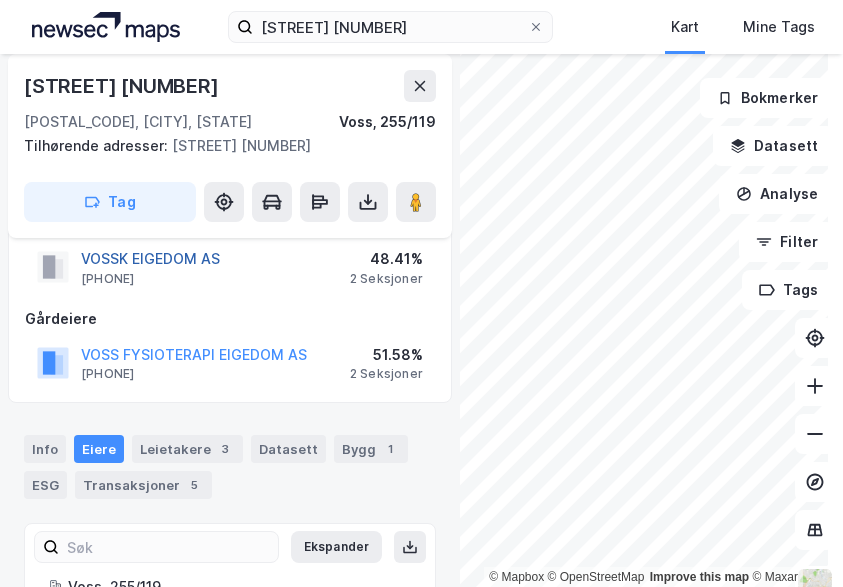 scroll, scrollTop: 0, scrollLeft: 0, axis: both 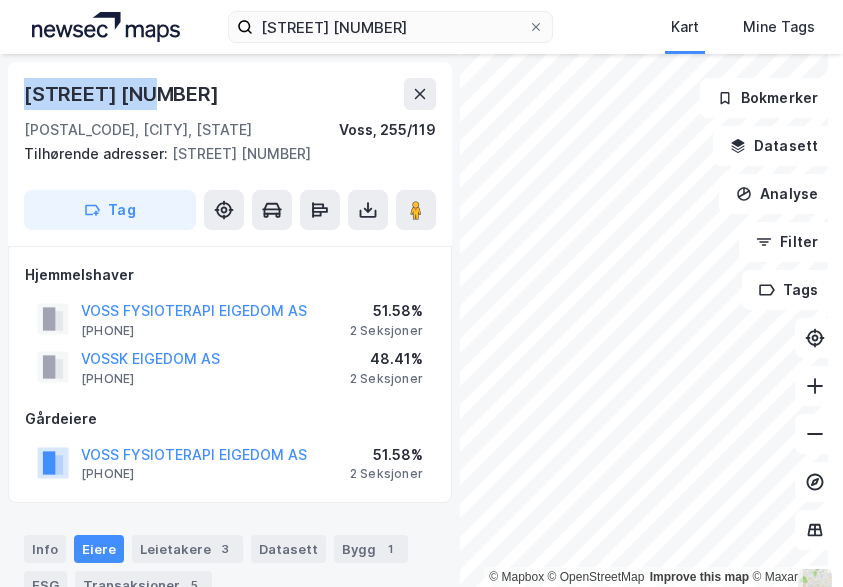 drag, startPoint x: 190, startPoint y: 75, endPoint x: 31, endPoint y: 71, distance: 159.05031 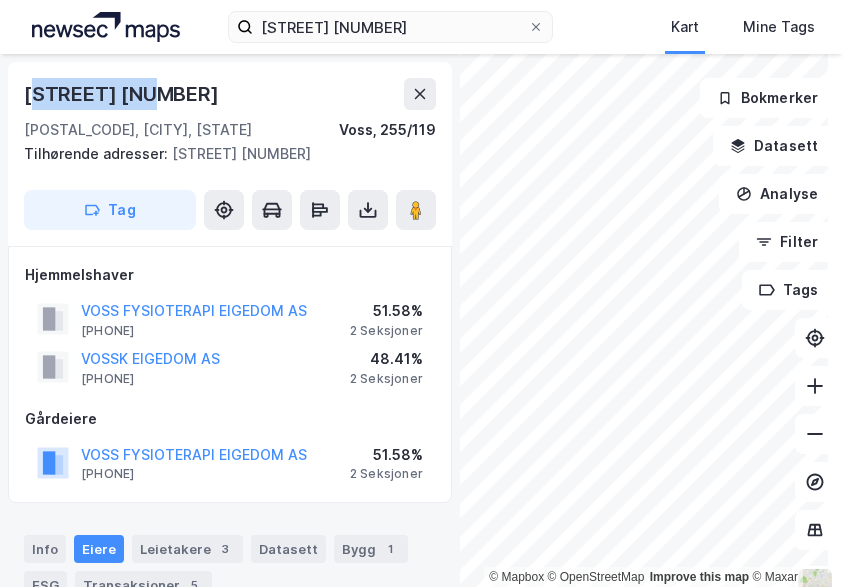 copy on "[STREET] [NUMBER]" 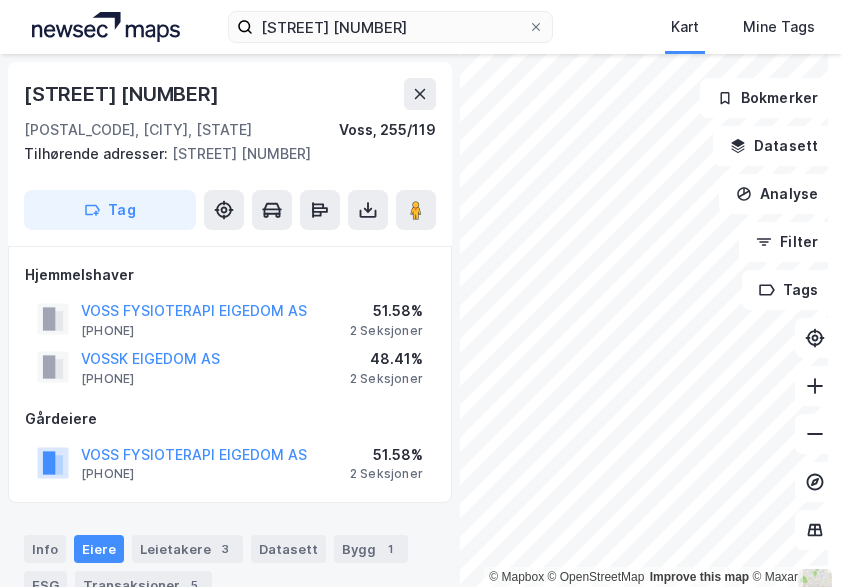 click on "[STREET] [NUMBER]" at bounding box center (230, 94) 